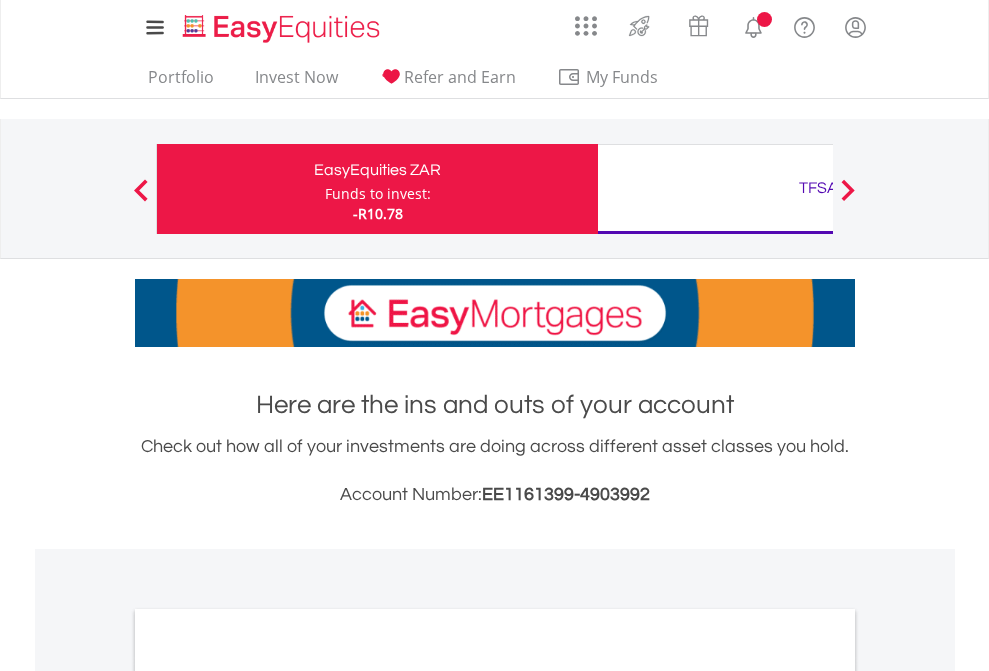 scroll, scrollTop: 0, scrollLeft: 0, axis: both 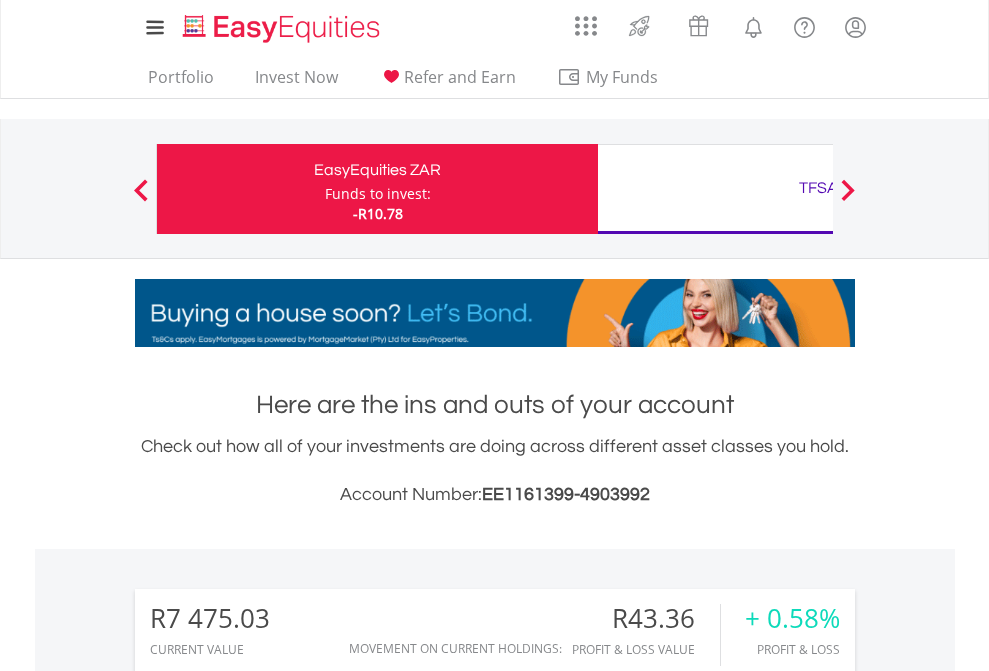 click on "Funds to invest:" at bounding box center (378, 194) 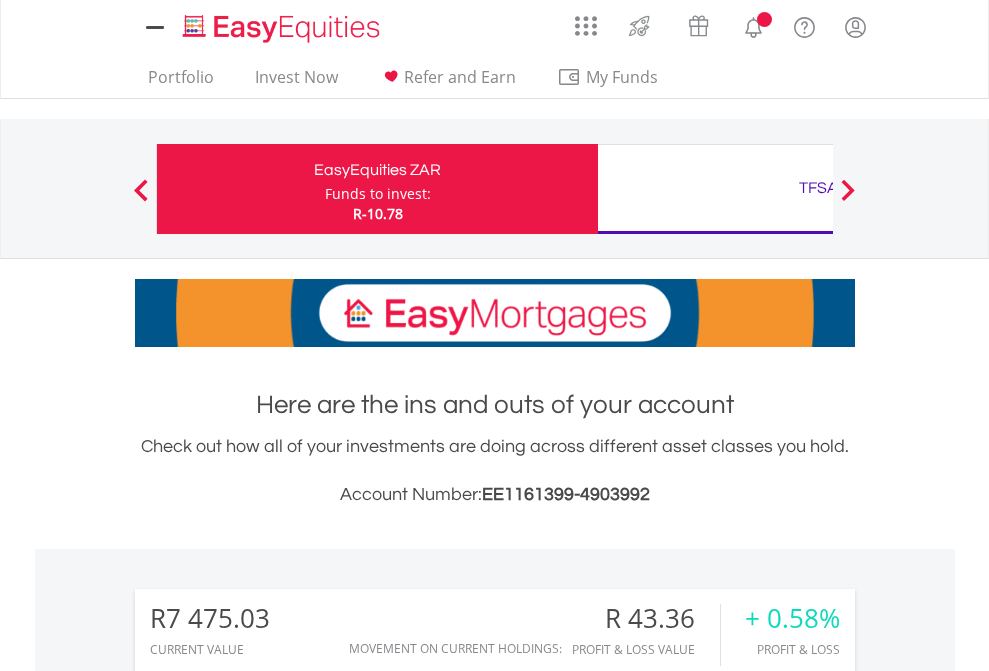 scroll, scrollTop: 0, scrollLeft: 0, axis: both 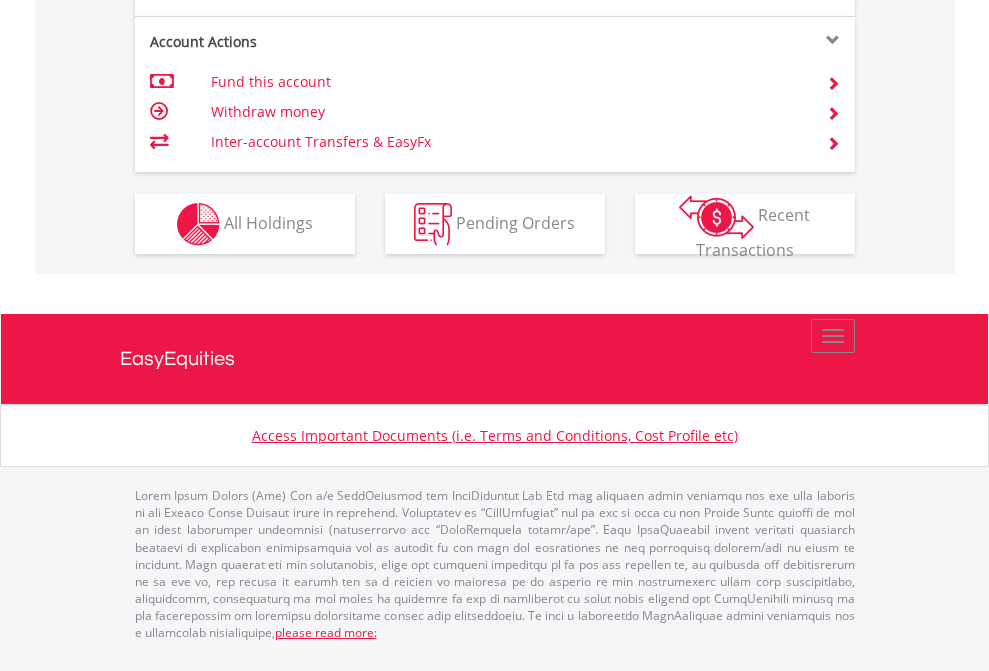 click on "Investment types" at bounding box center [706, -337] 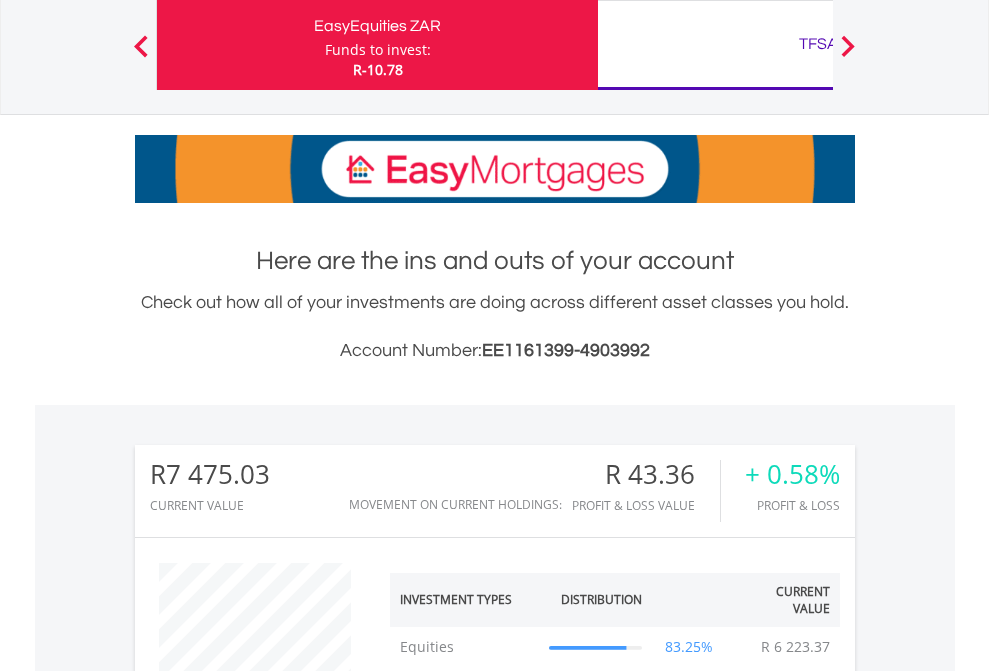 click on "TFSA" at bounding box center [818, 44] 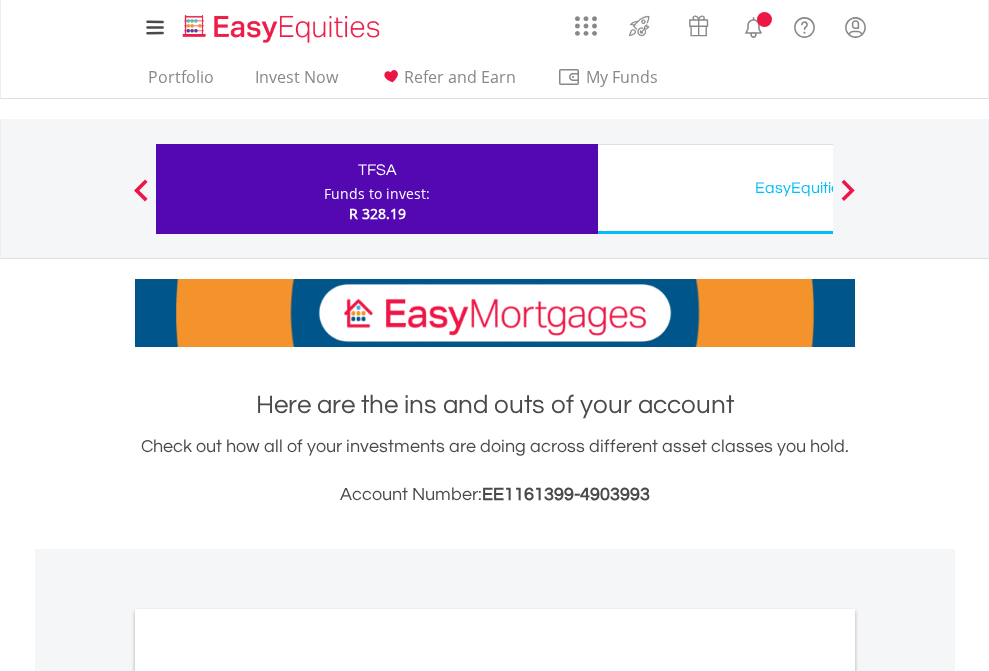 scroll, scrollTop: 0, scrollLeft: 0, axis: both 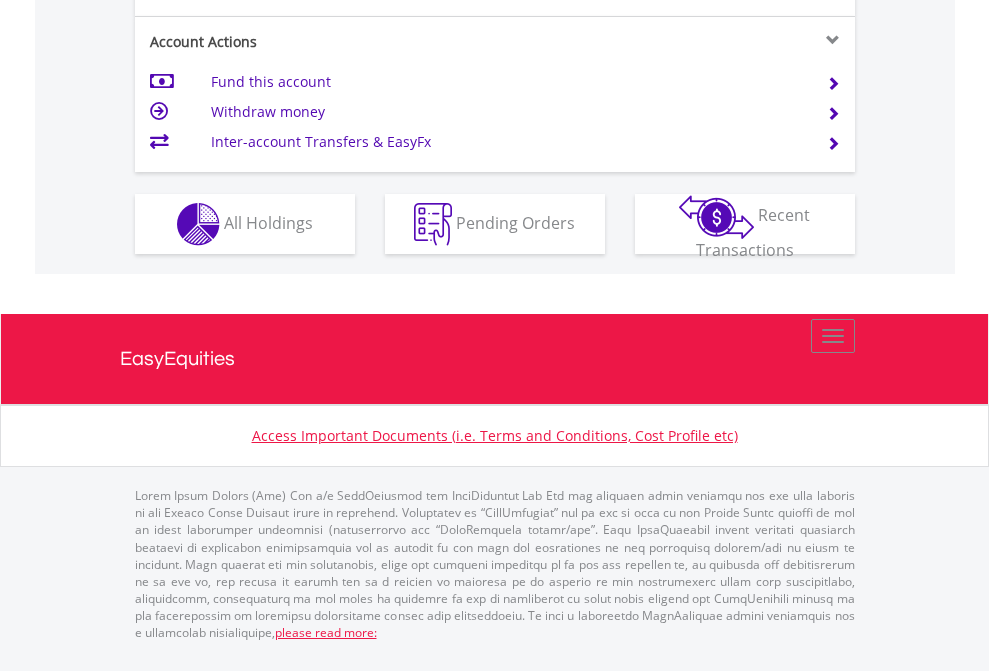 click on "Investment types" at bounding box center [706, -337] 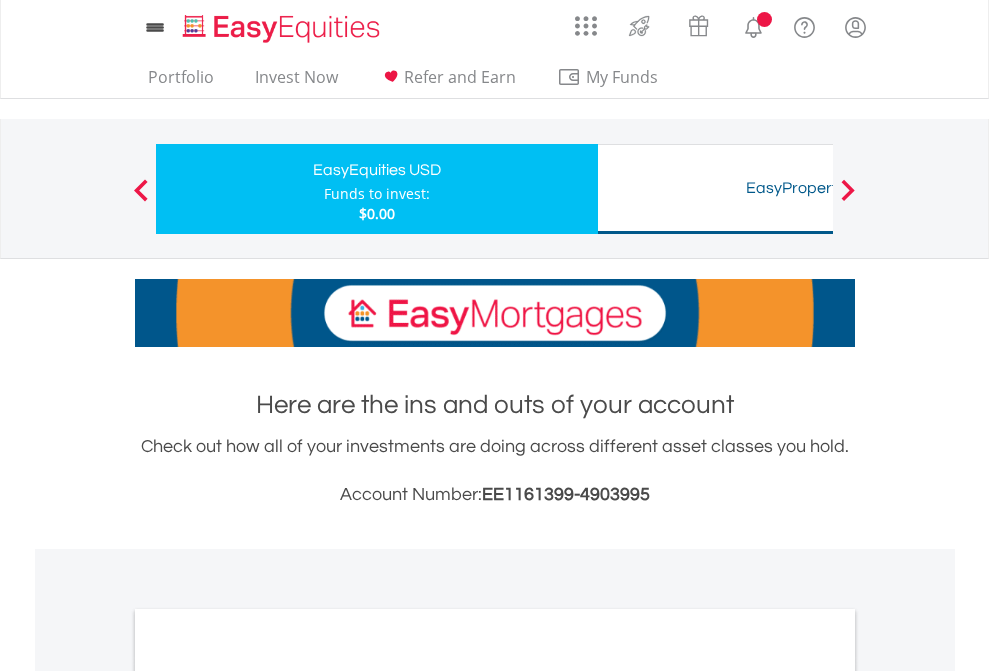 scroll, scrollTop: 0, scrollLeft: 0, axis: both 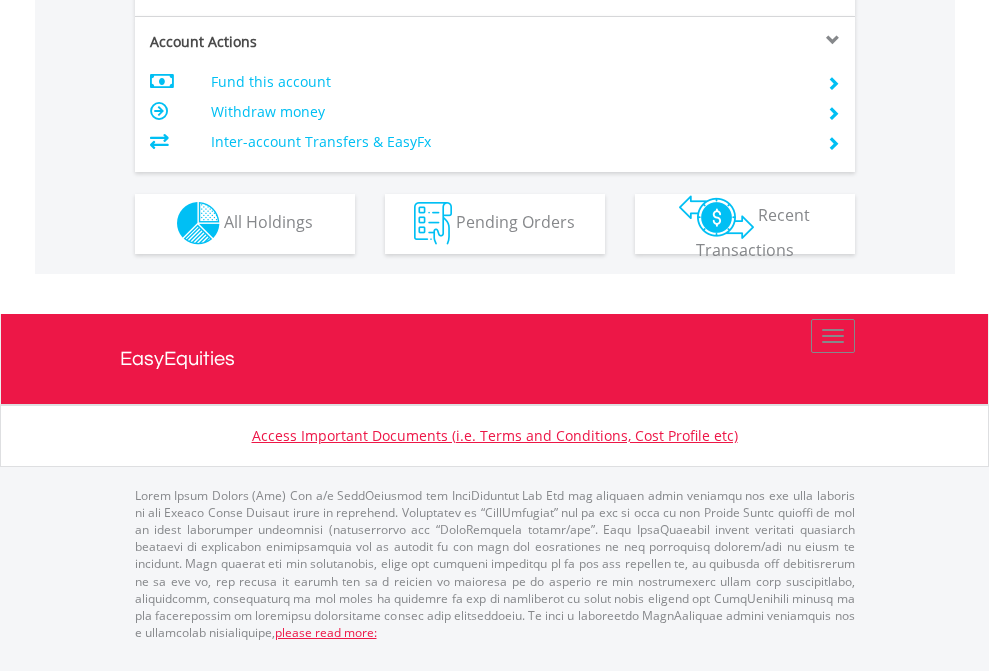 click on "Investment types" at bounding box center (706, -353) 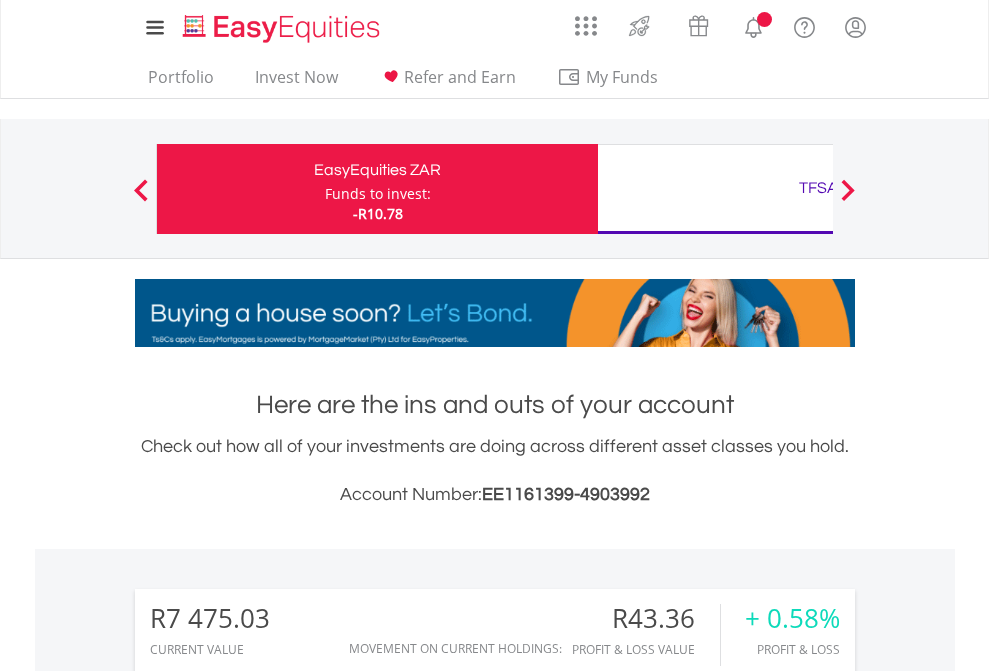 scroll, scrollTop: 0, scrollLeft: 0, axis: both 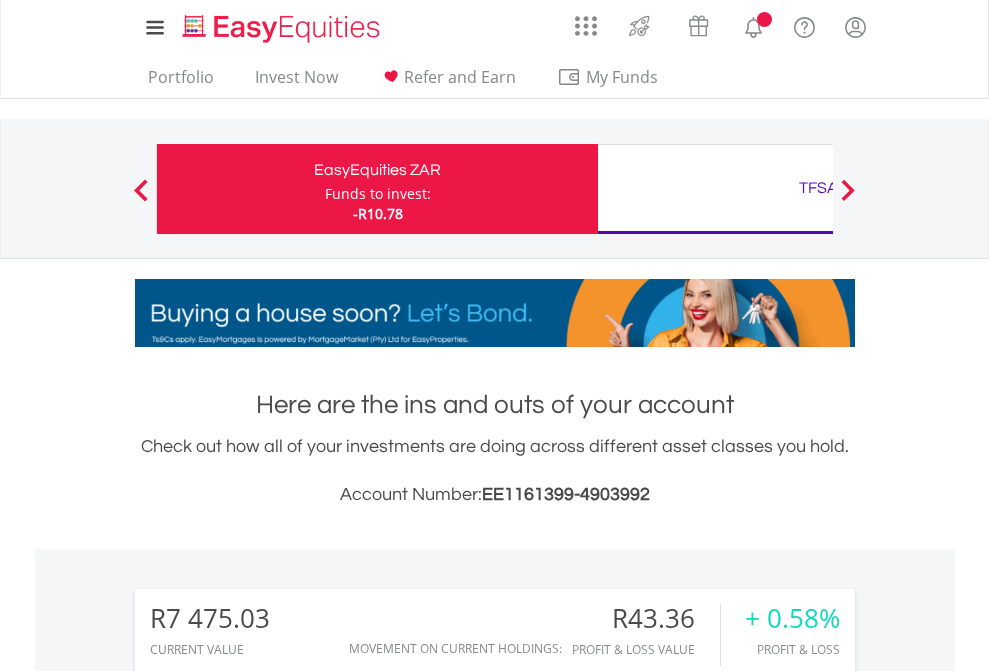click on "All Holdings" at bounding box center (268, 1546) 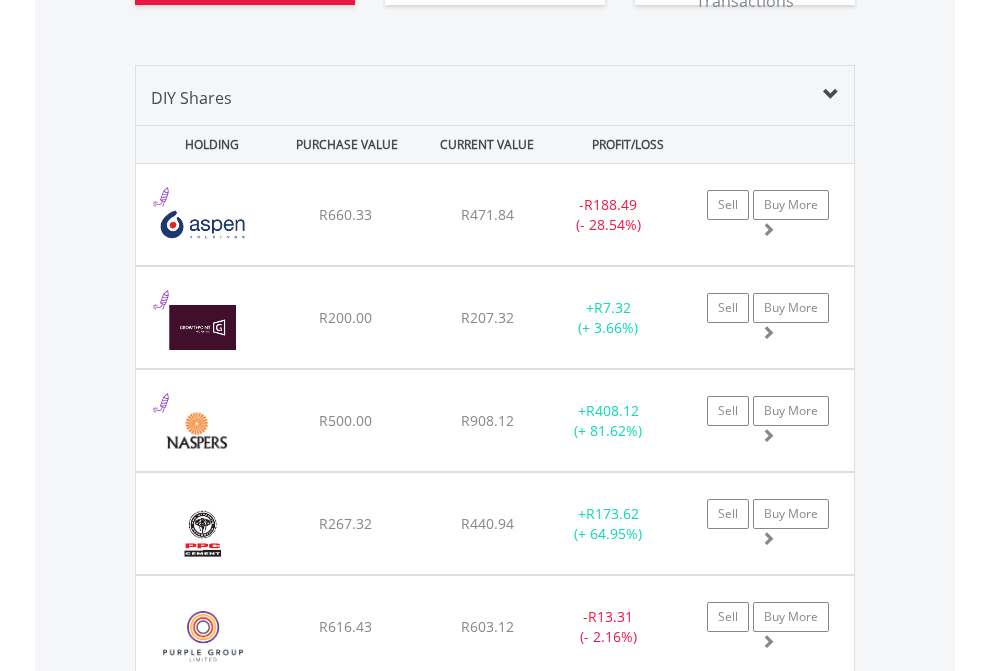 scroll, scrollTop: 2304, scrollLeft: 0, axis: vertical 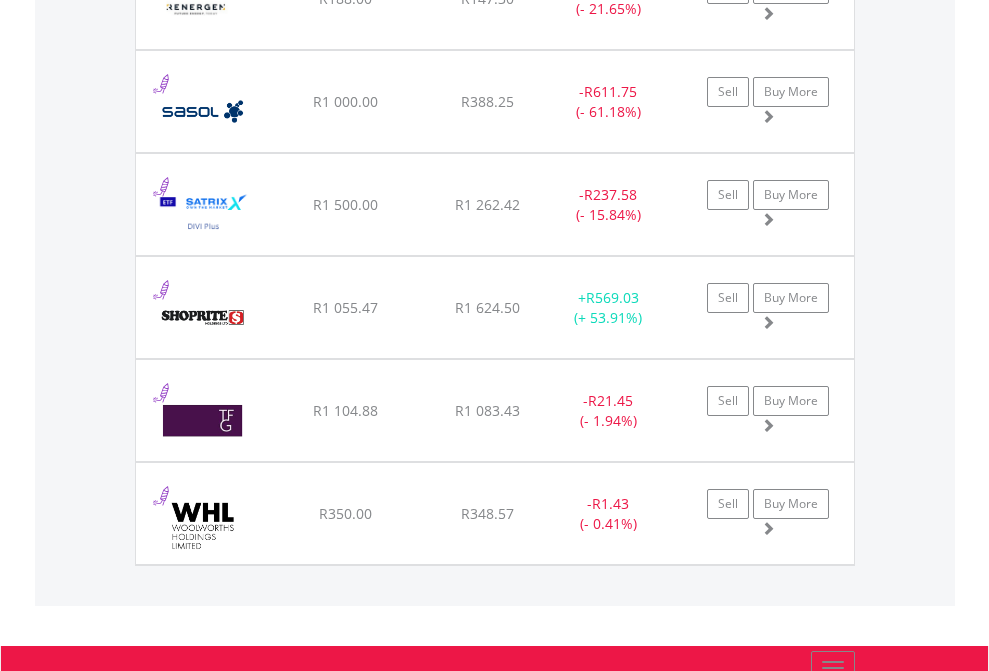 click on "TFSA" at bounding box center [818, -2116] 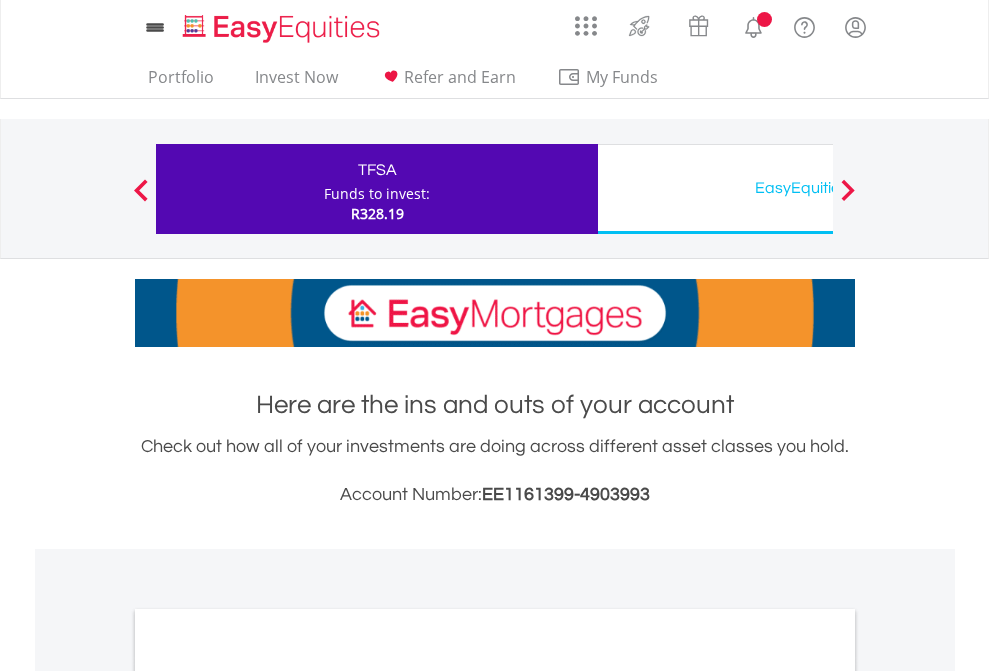 scroll, scrollTop: 1202, scrollLeft: 0, axis: vertical 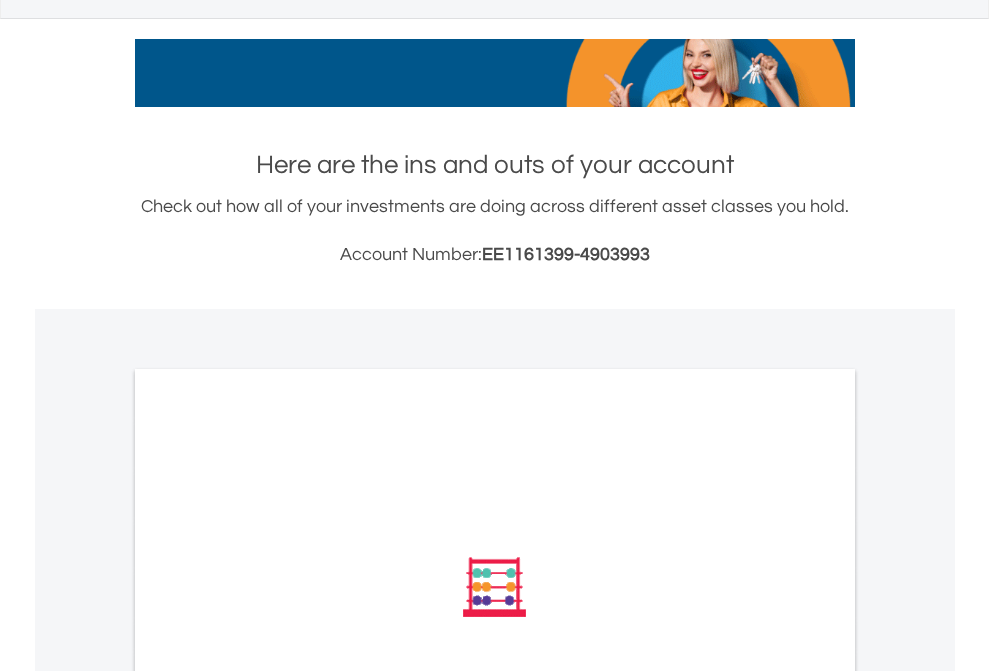 click on "All Holdings" at bounding box center [268, 856] 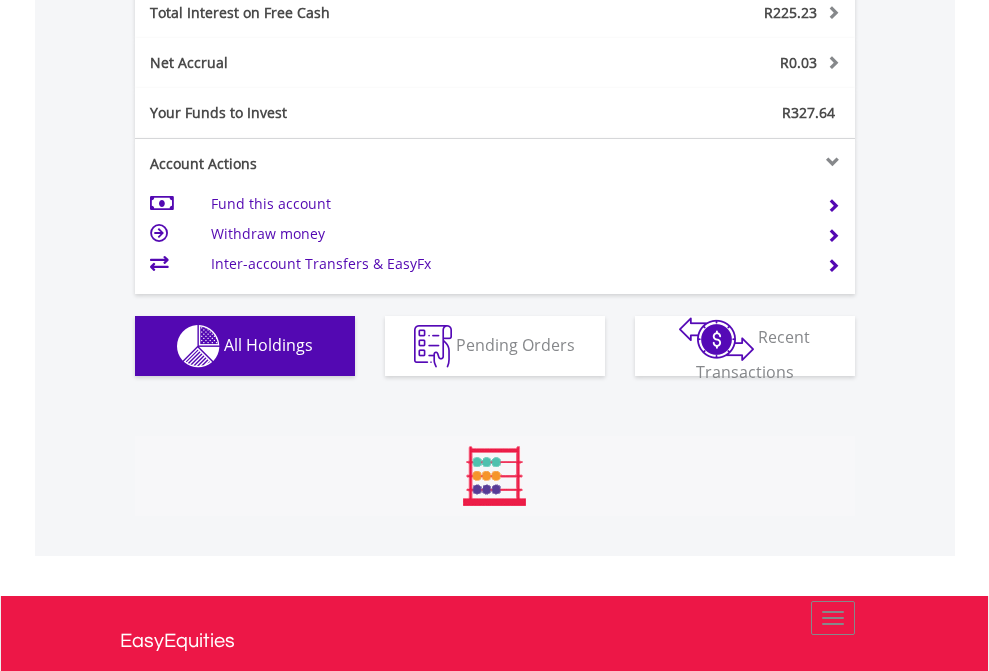 scroll, scrollTop: 999808, scrollLeft: 999687, axis: both 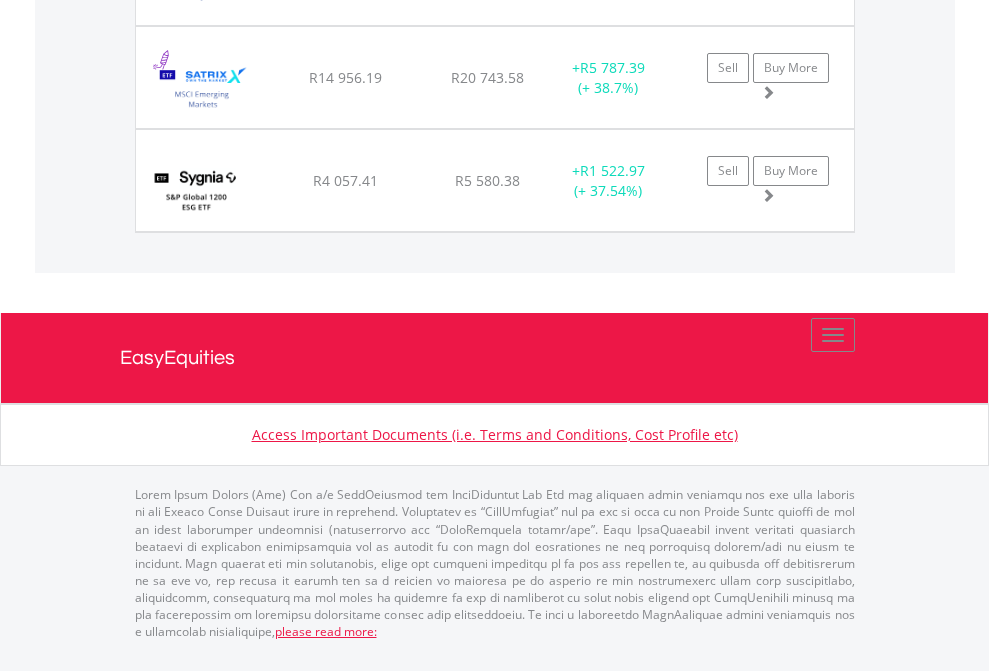 click on "EasyEquities USD" at bounding box center [818, -1625] 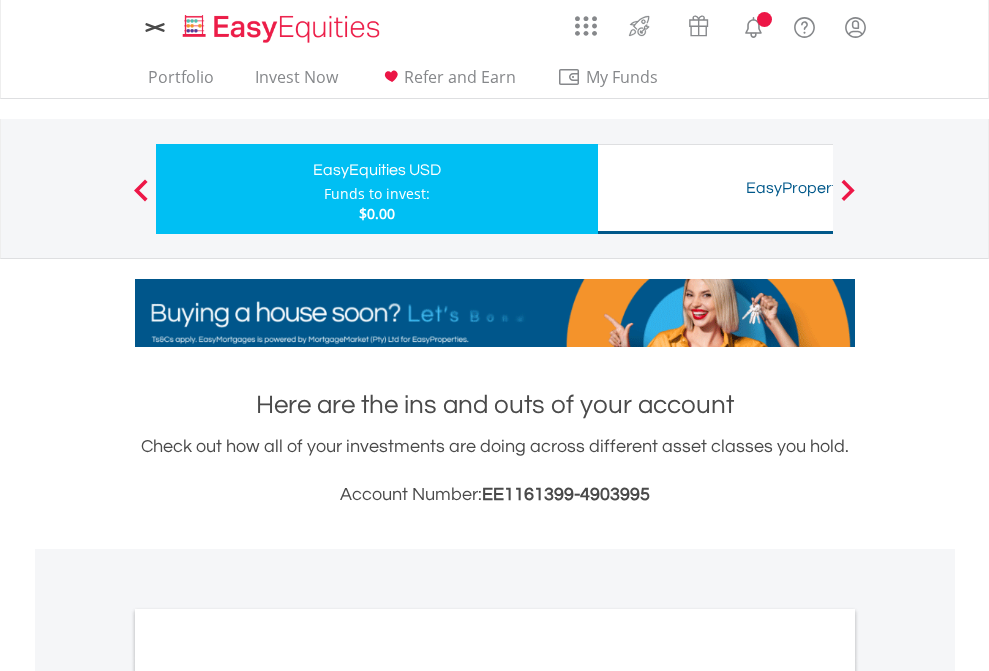 click on "All Holdings" at bounding box center (268, 1096) 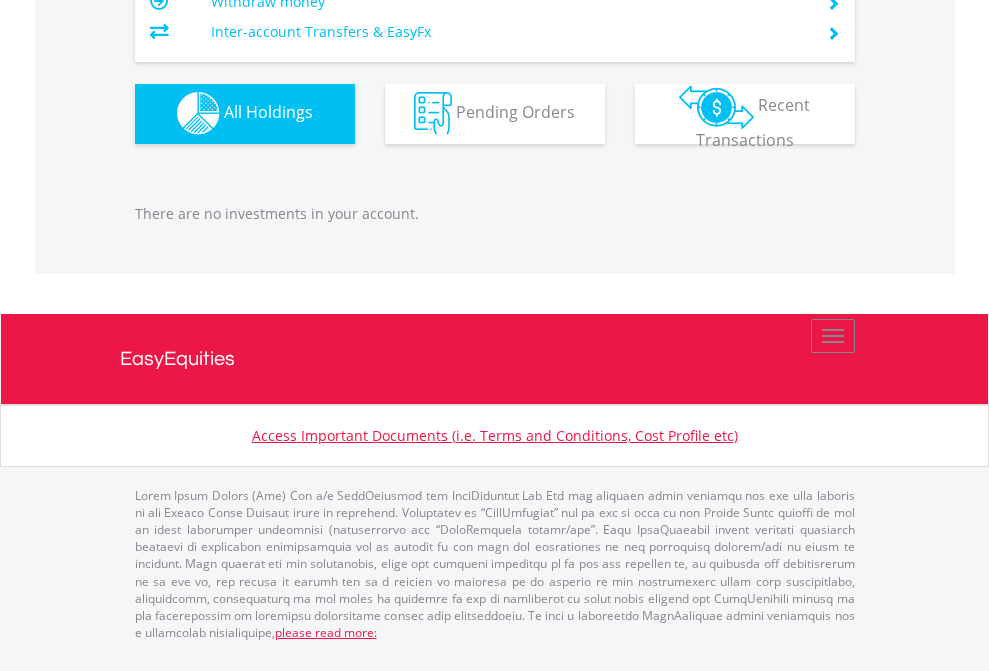 scroll, scrollTop: 1980, scrollLeft: 0, axis: vertical 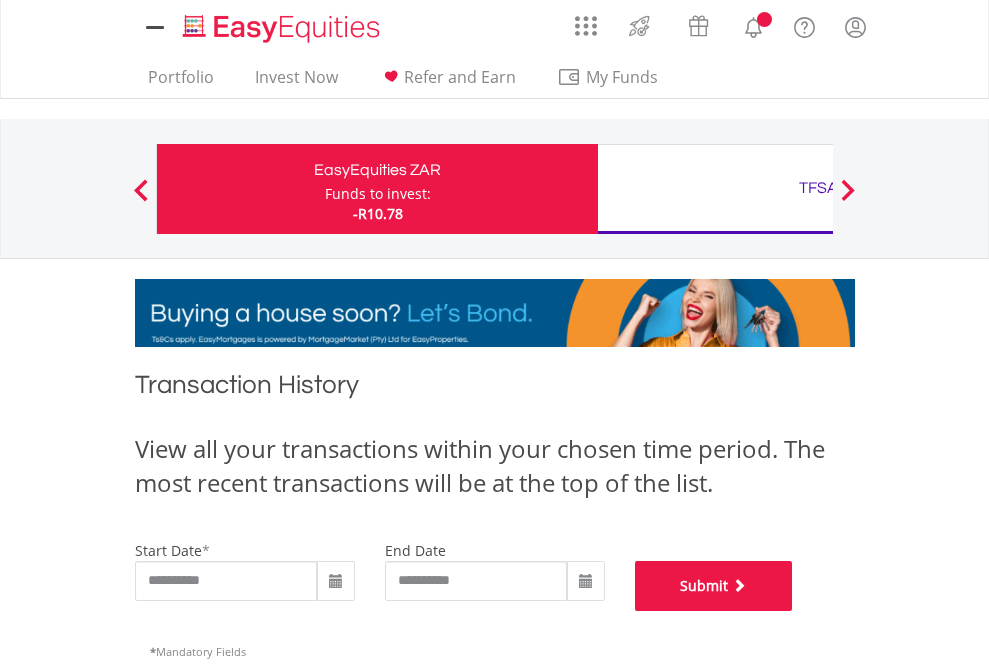 click on "Submit" at bounding box center (714, 586) 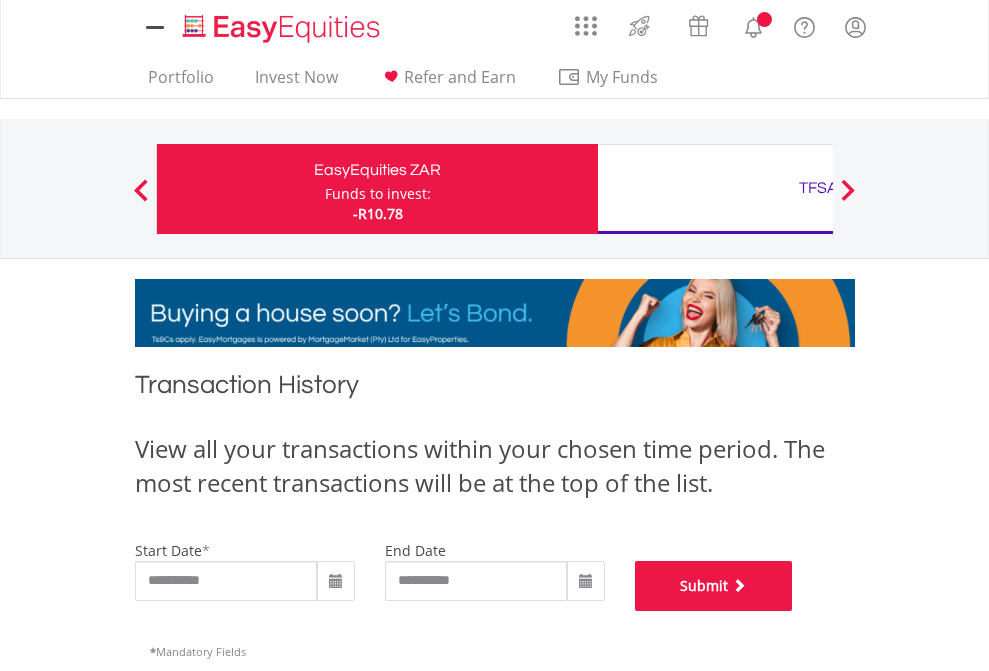 scroll, scrollTop: 811, scrollLeft: 0, axis: vertical 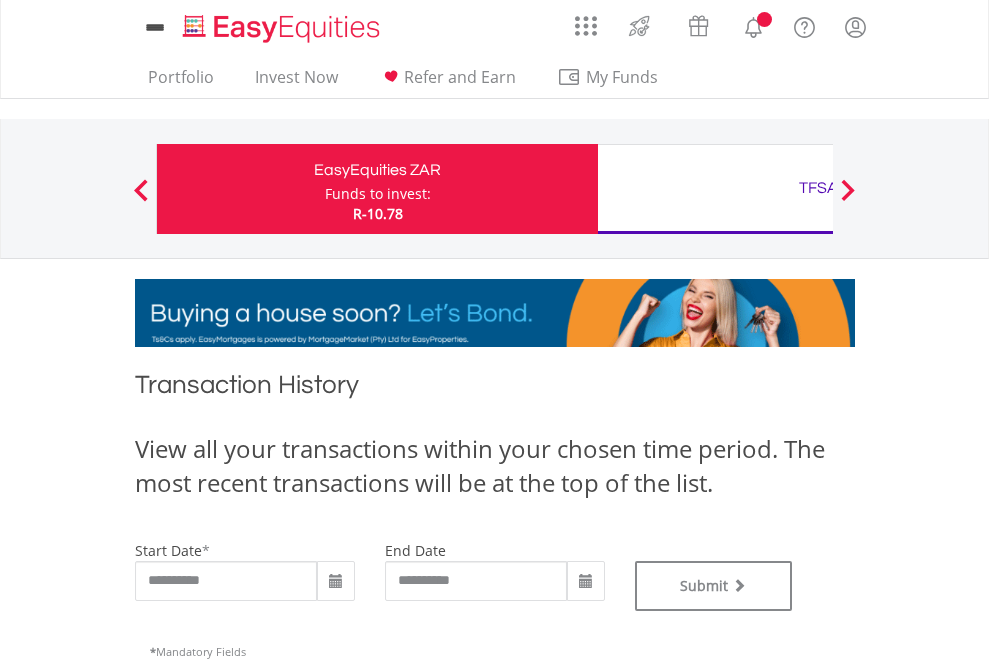 click on "TFSA" at bounding box center [818, 188] 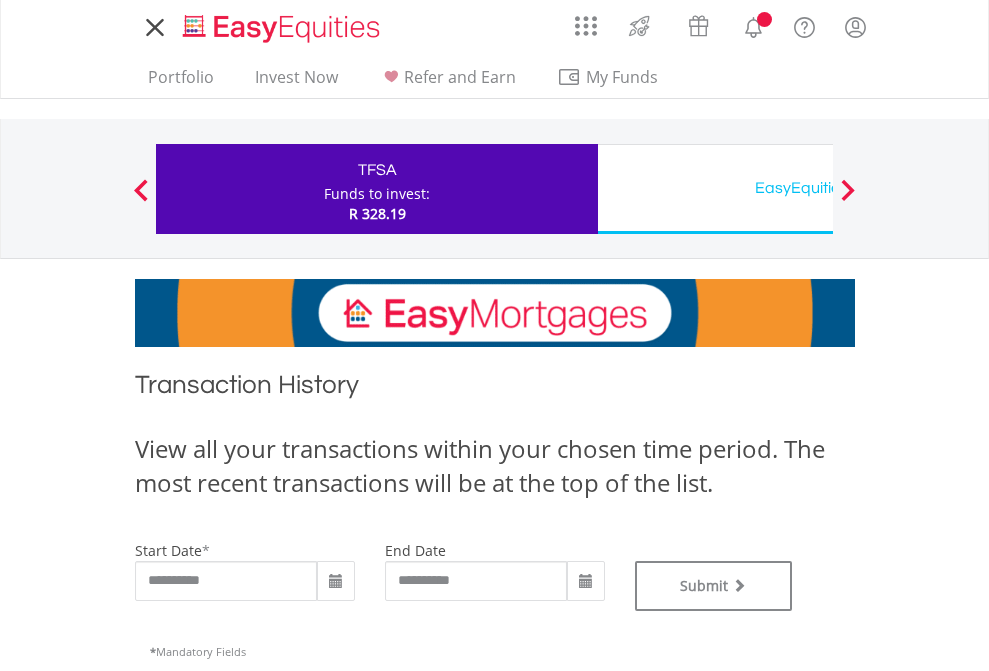 scroll, scrollTop: 0, scrollLeft: 0, axis: both 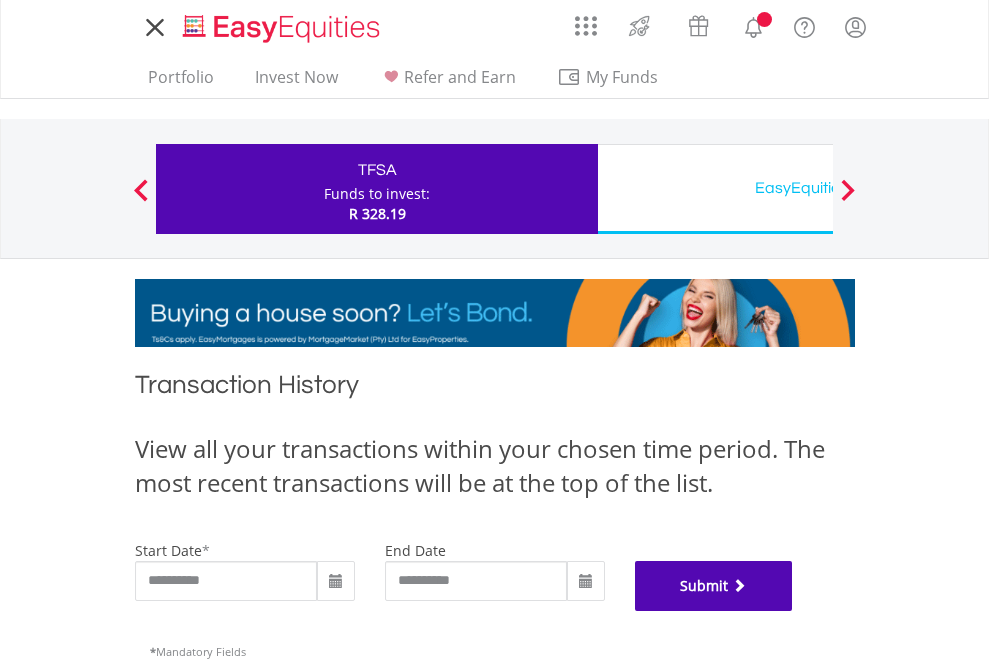 click on "Submit" at bounding box center (714, 586) 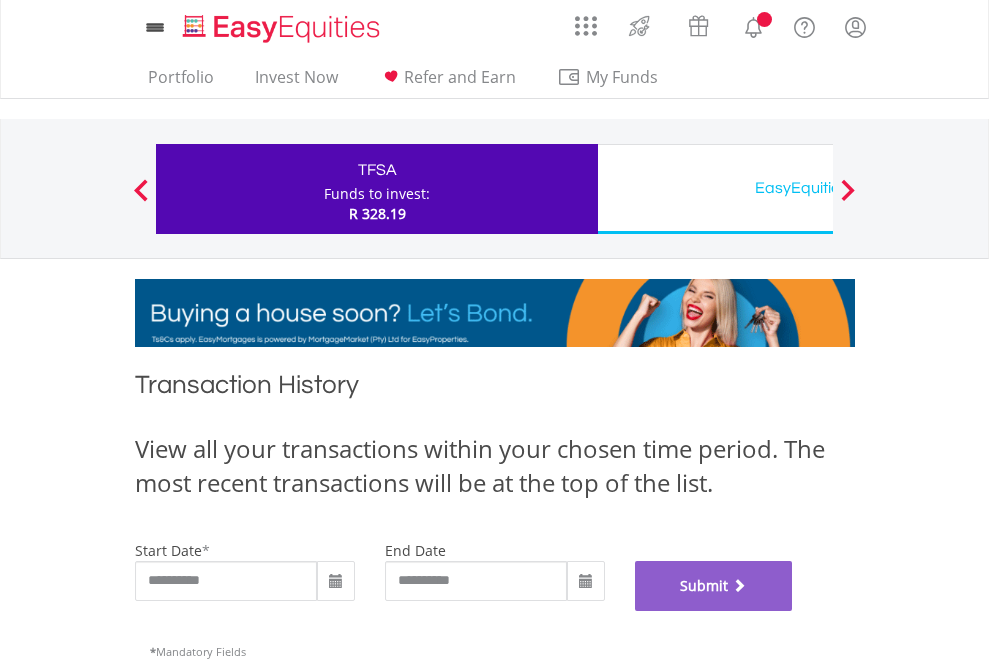 scroll, scrollTop: 811, scrollLeft: 0, axis: vertical 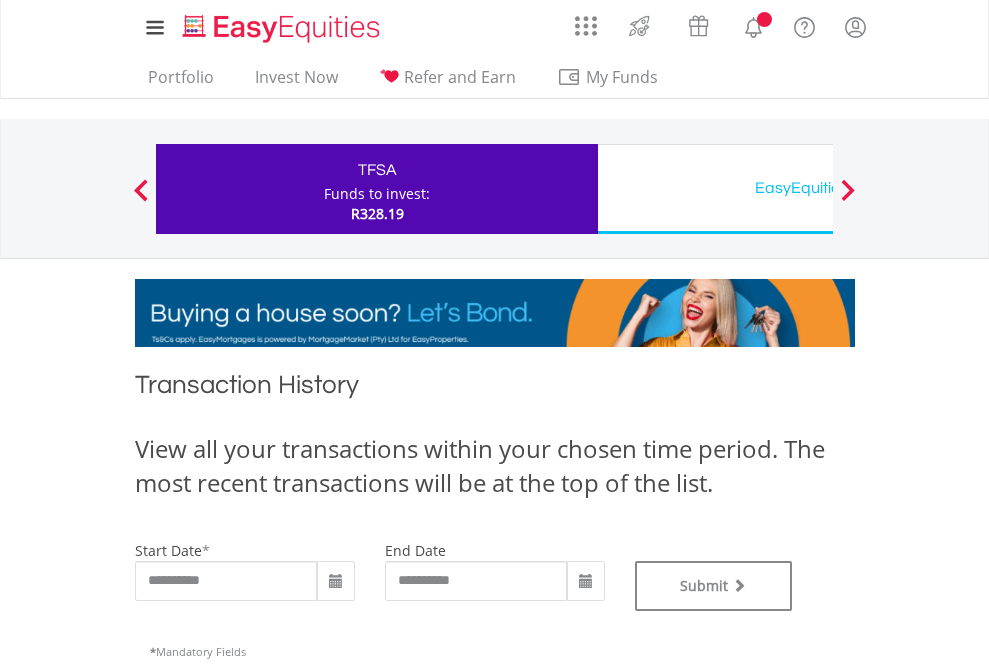 click on "EasyEquities USD" at bounding box center [818, 188] 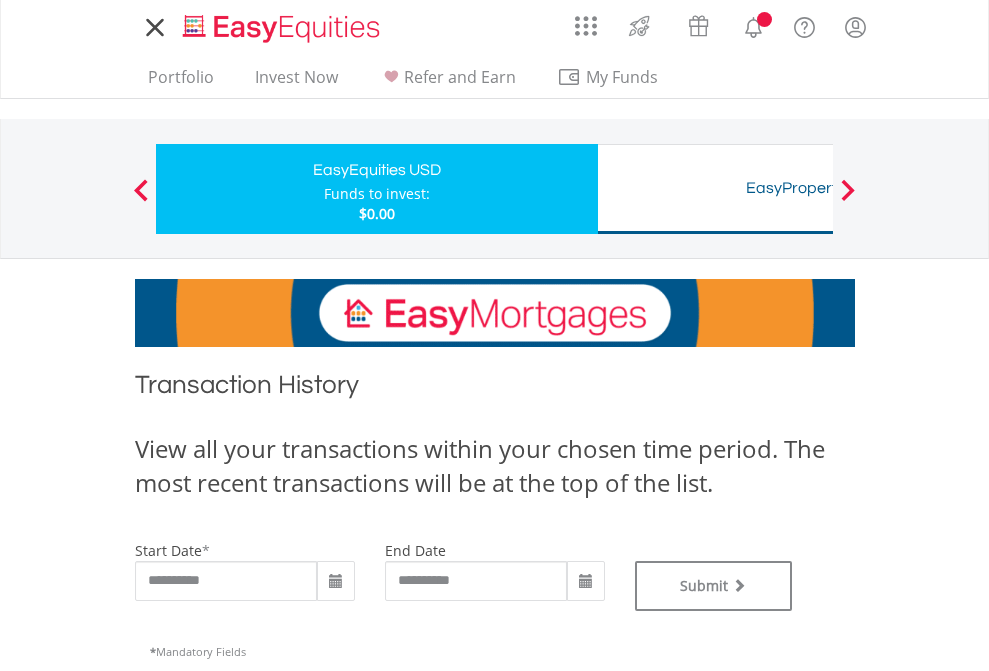 scroll, scrollTop: 0, scrollLeft: 0, axis: both 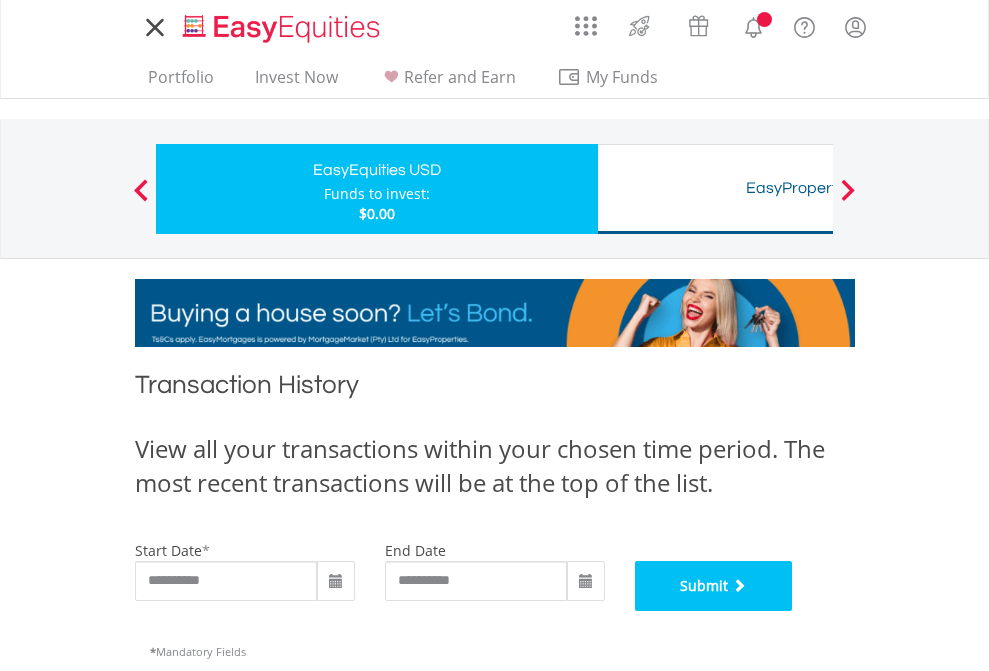 click on "Submit" at bounding box center (714, 586) 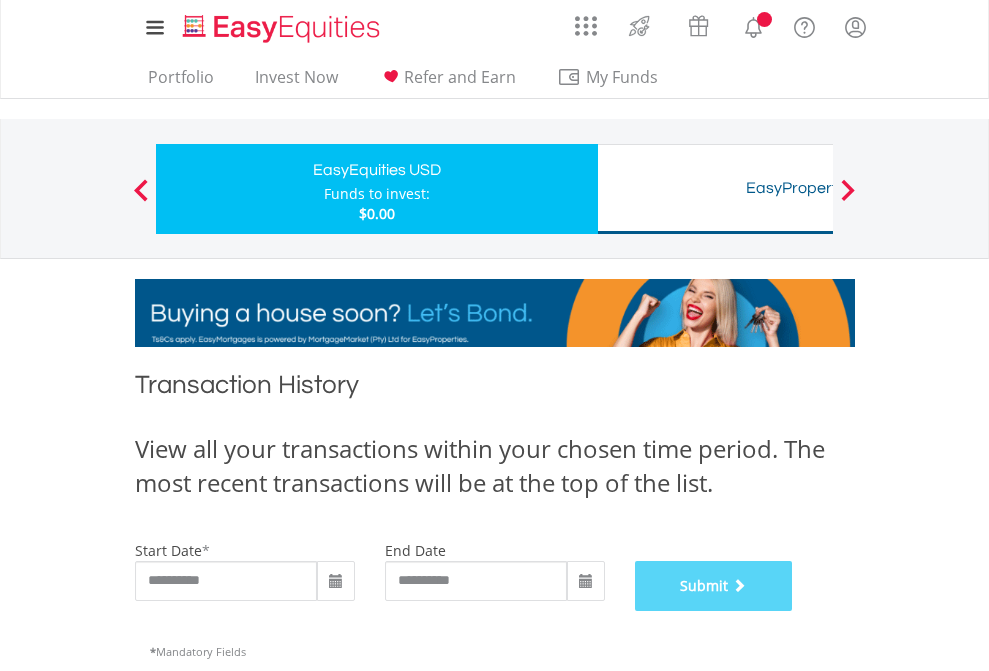scroll, scrollTop: 811, scrollLeft: 0, axis: vertical 